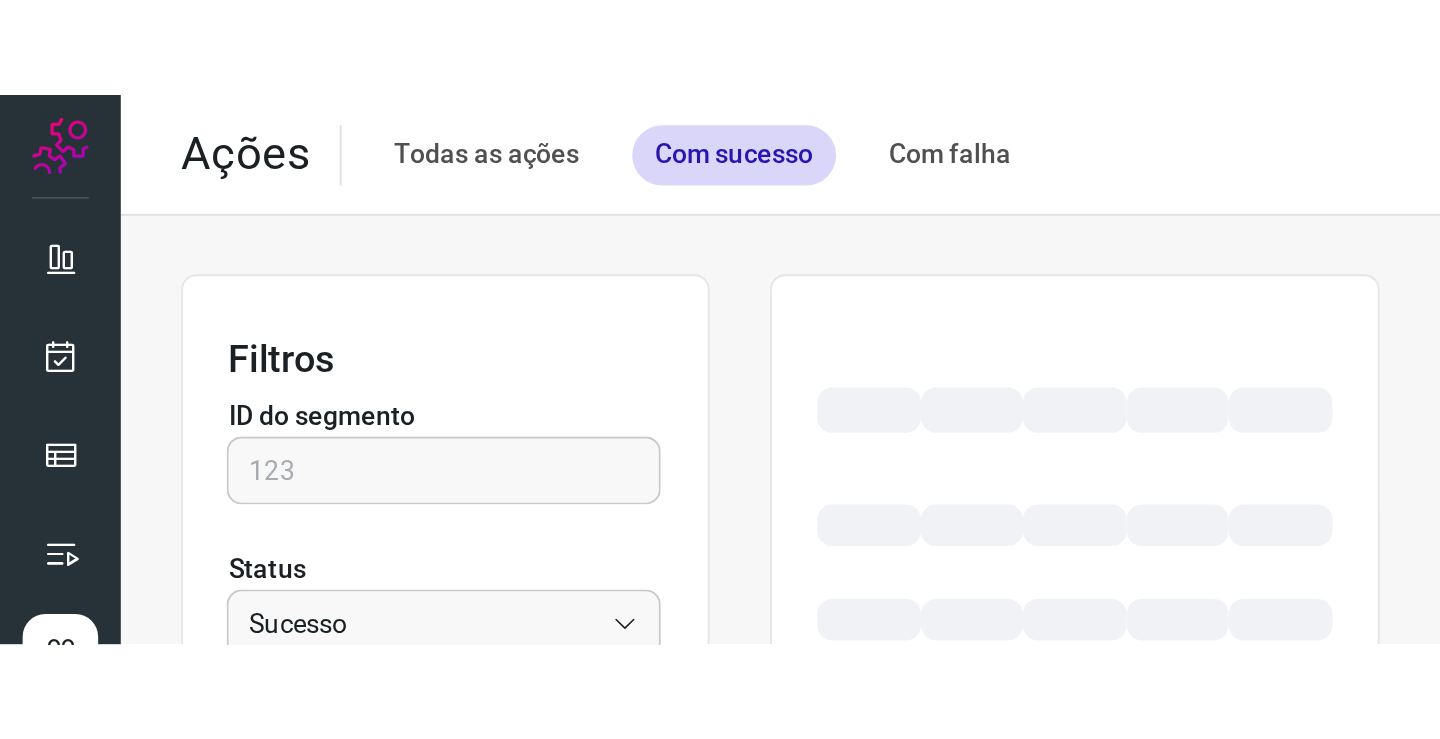 scroll, scrollTop: 0, scrollLeft: 0, axis: both 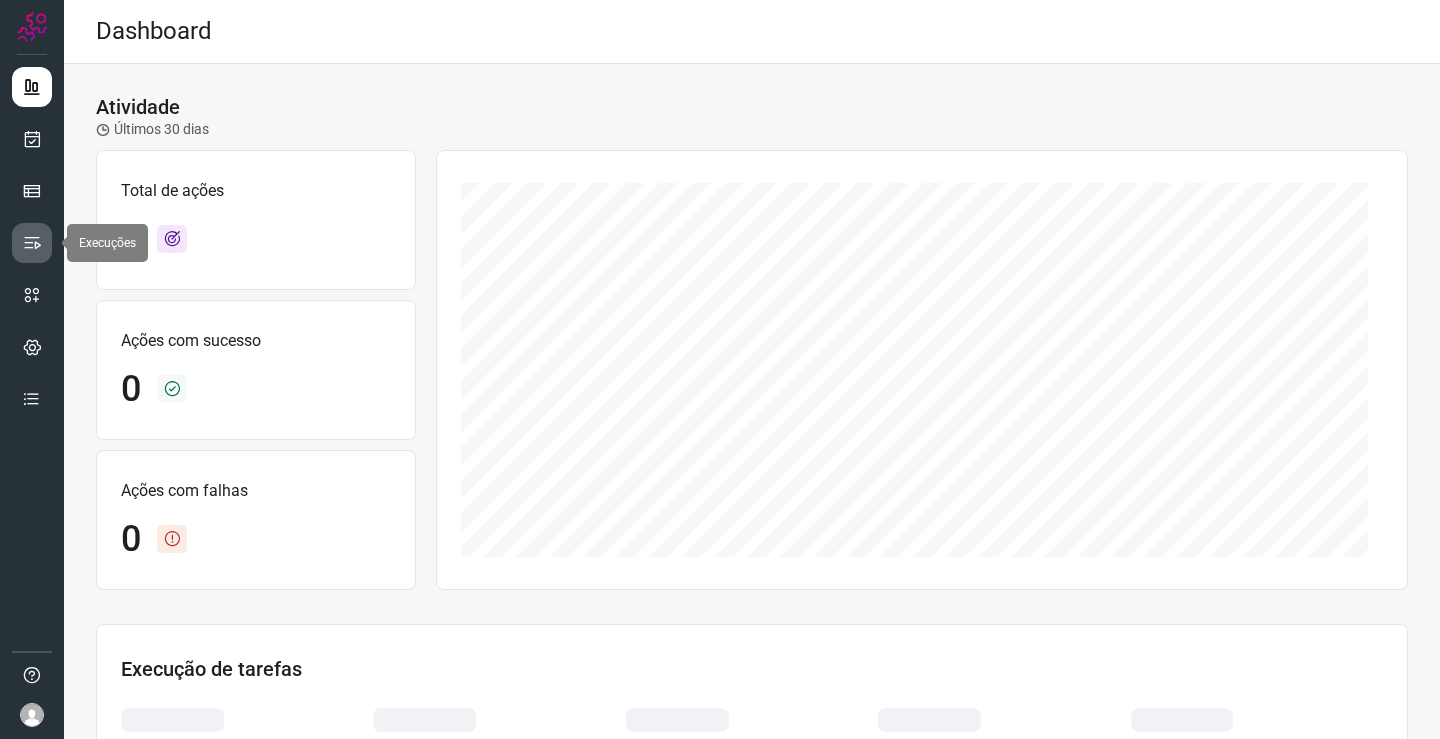 click at bounding box center (32, 243) 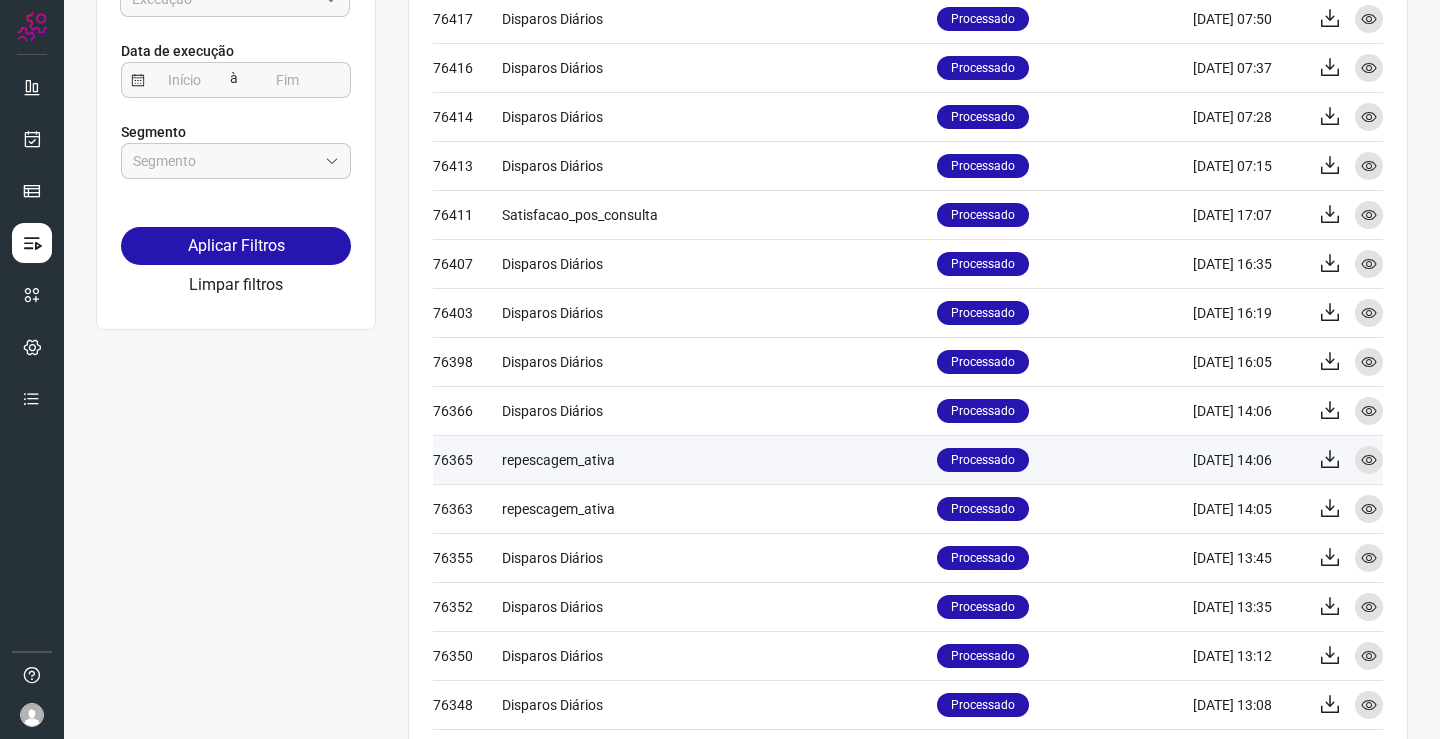 scroll, scrollTop: 0, scrollLeft: 0, axis: both 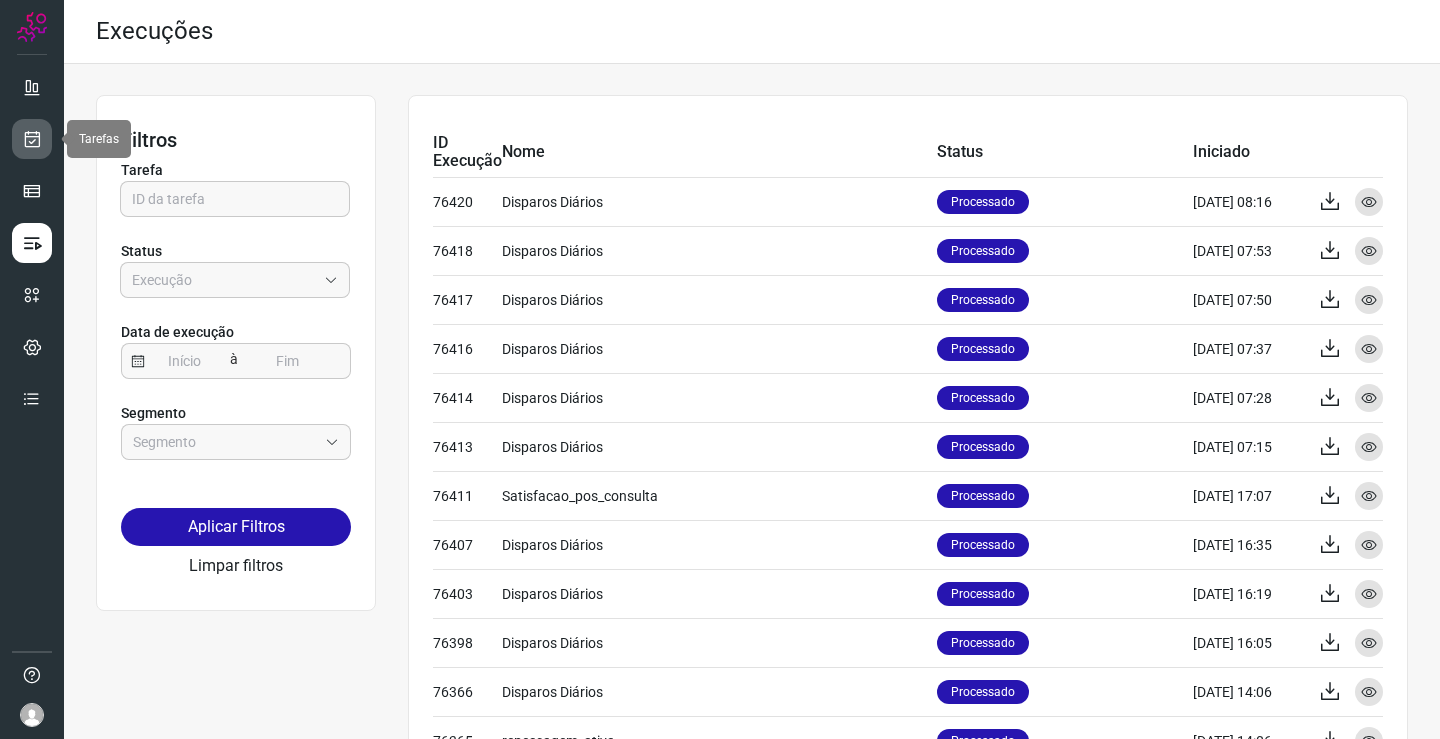 click at bounding box center (32, 139) 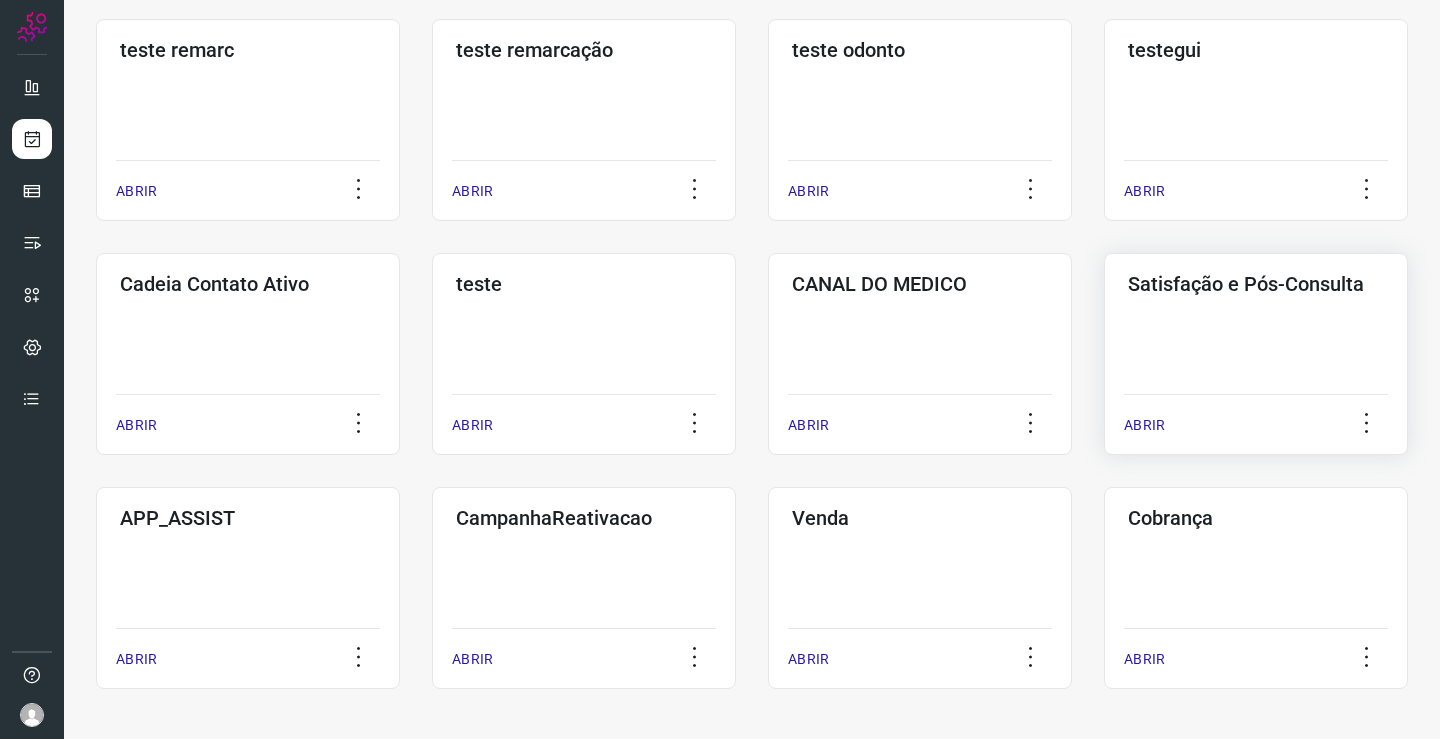 click on "Satisfação e Pós-Consulta  ABRIR" 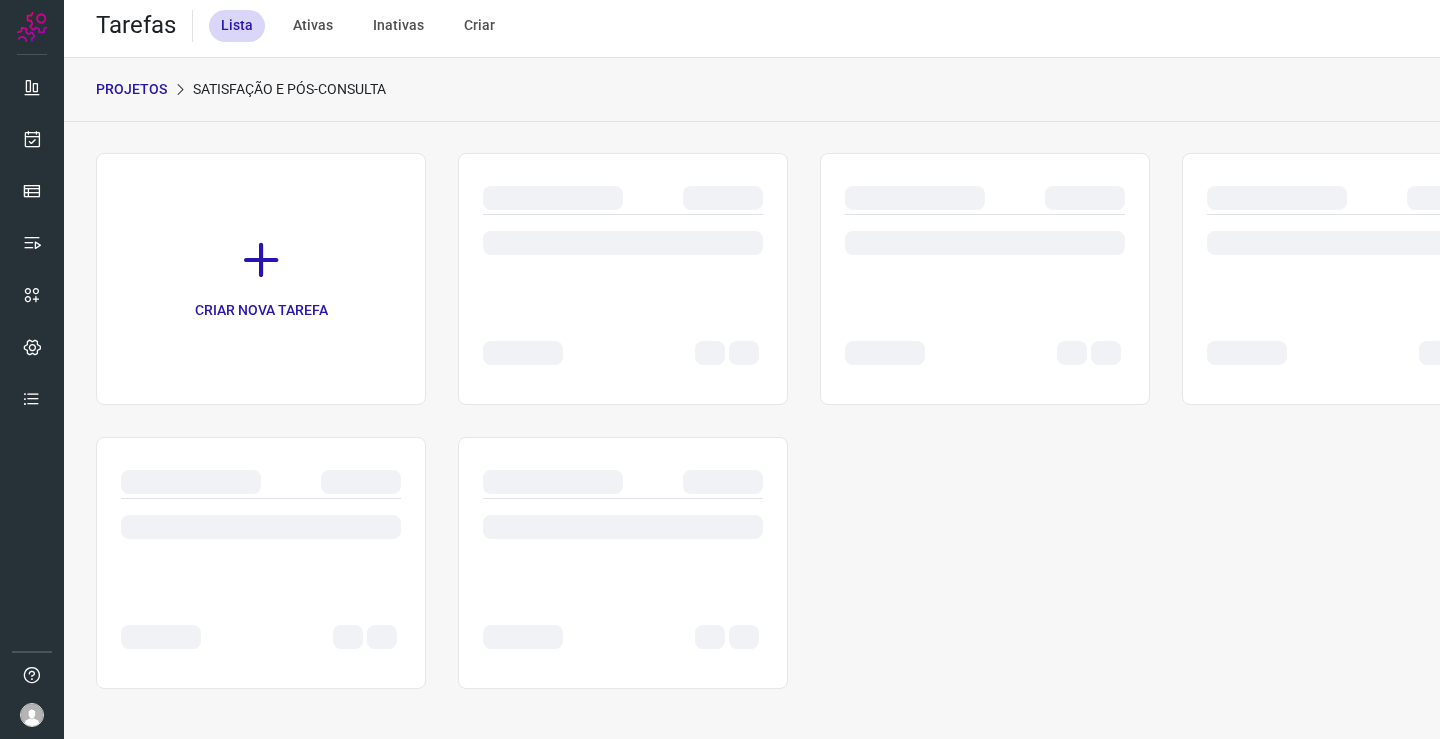 scroll, scrollTop: 0, scrollLeft: 0, axis: both 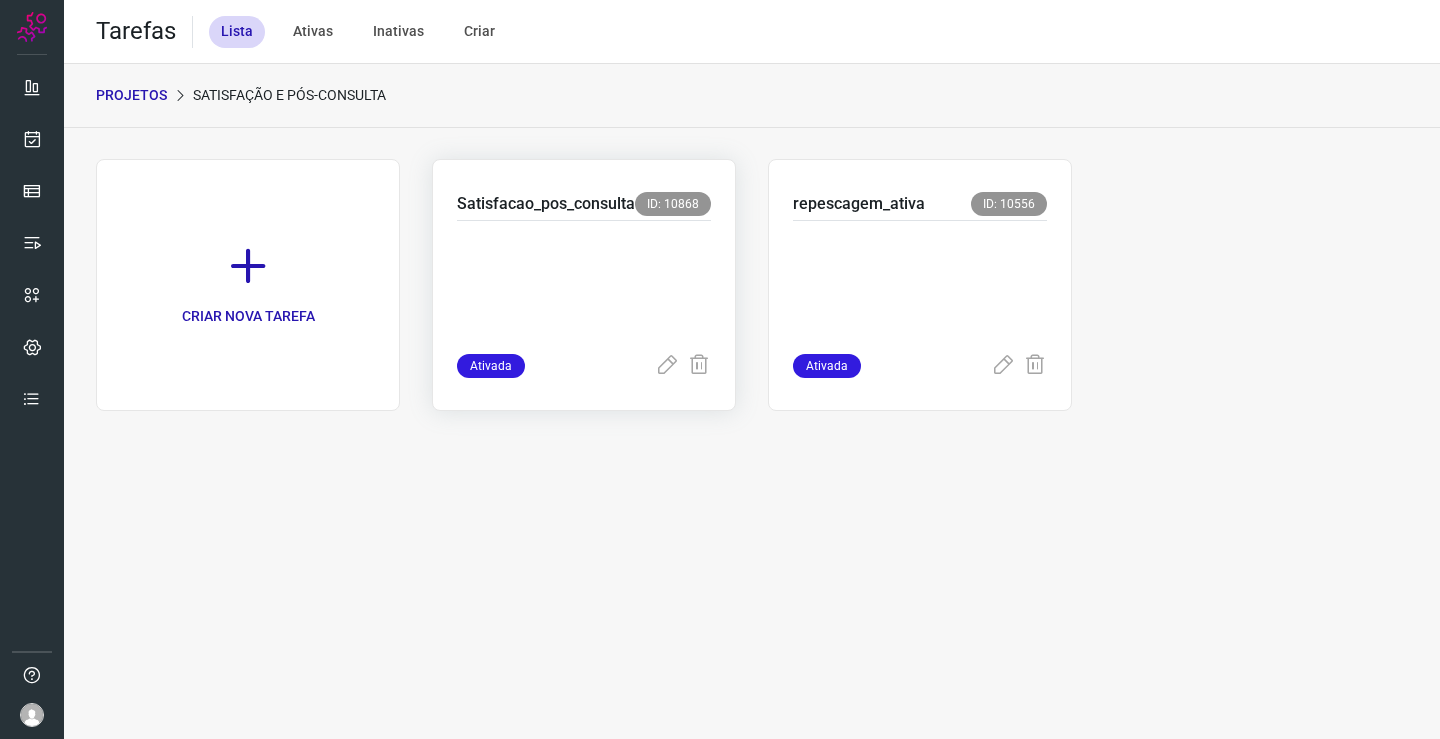 click at bounding box center [584, 283] 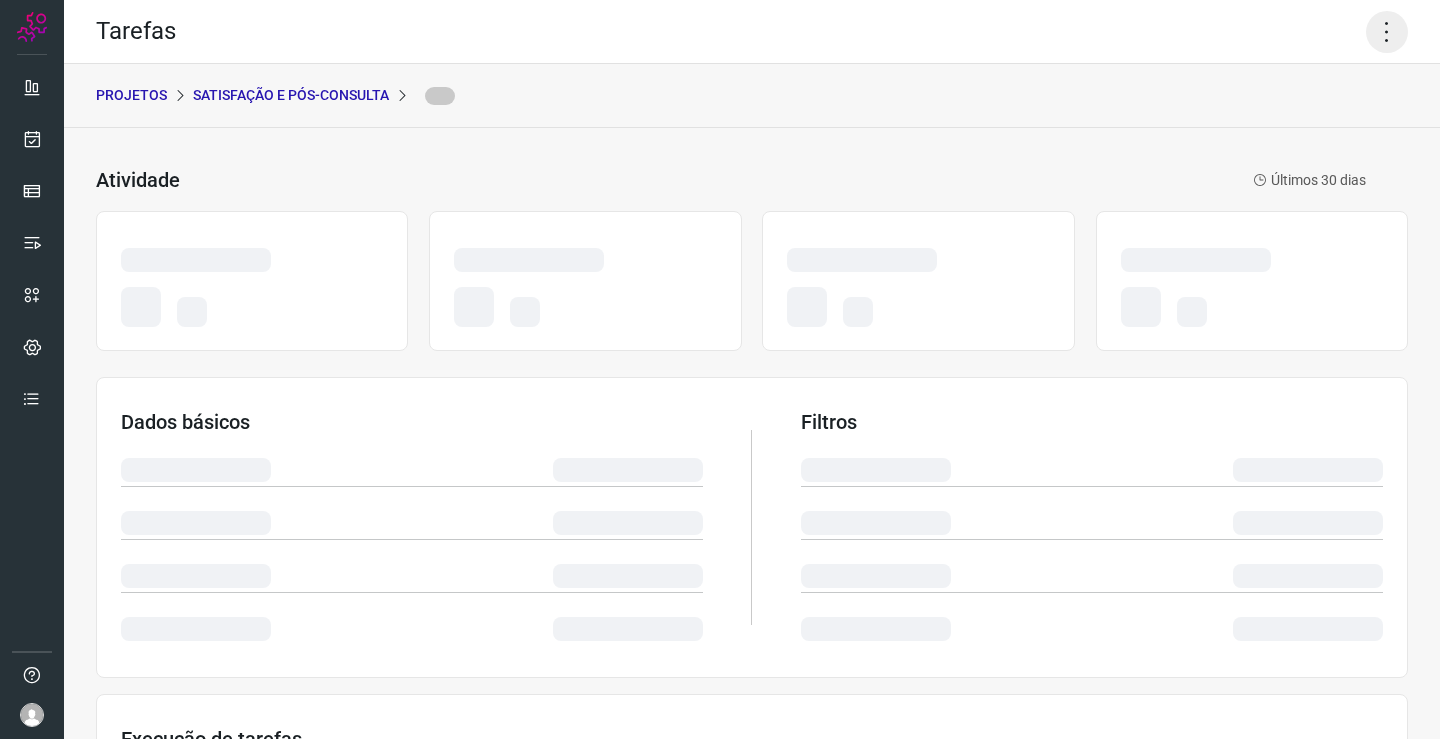click 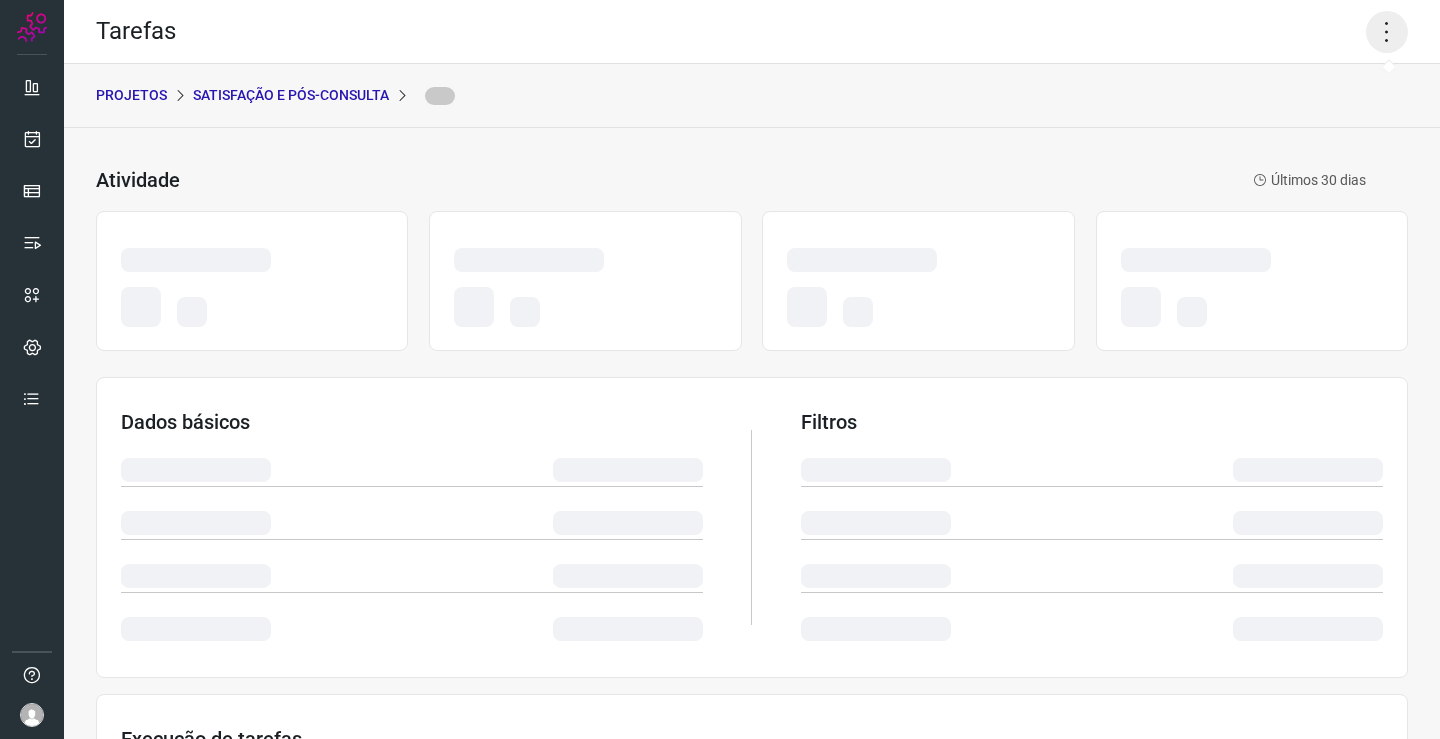 click 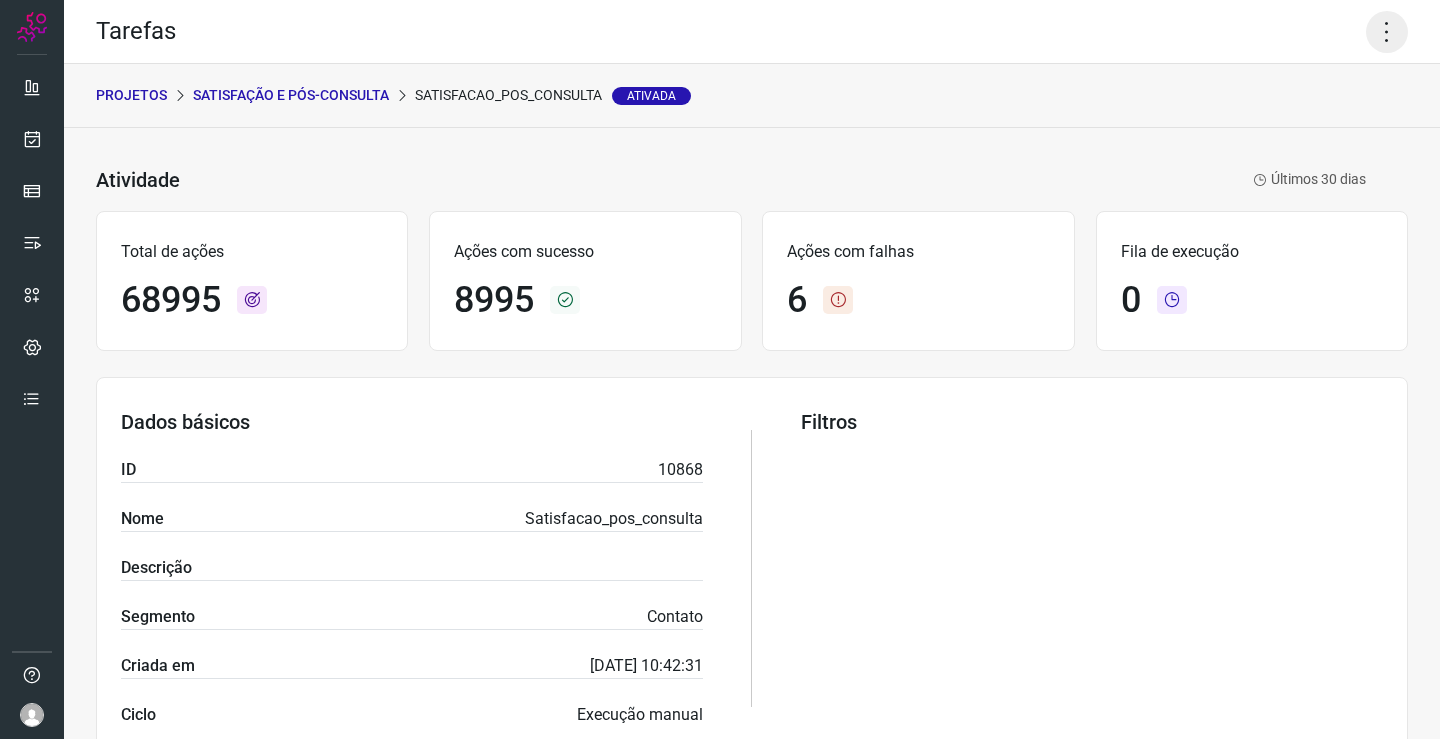 click 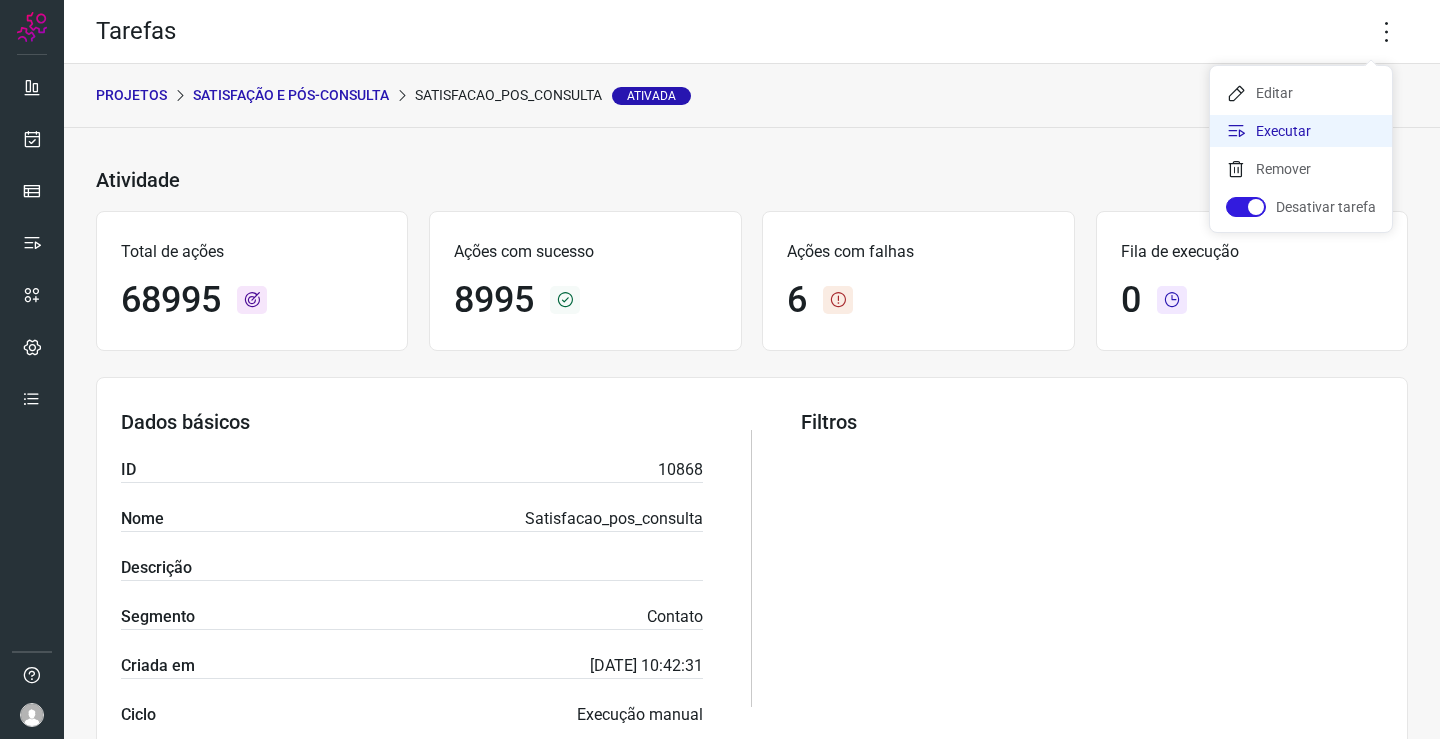 click on "Executar" 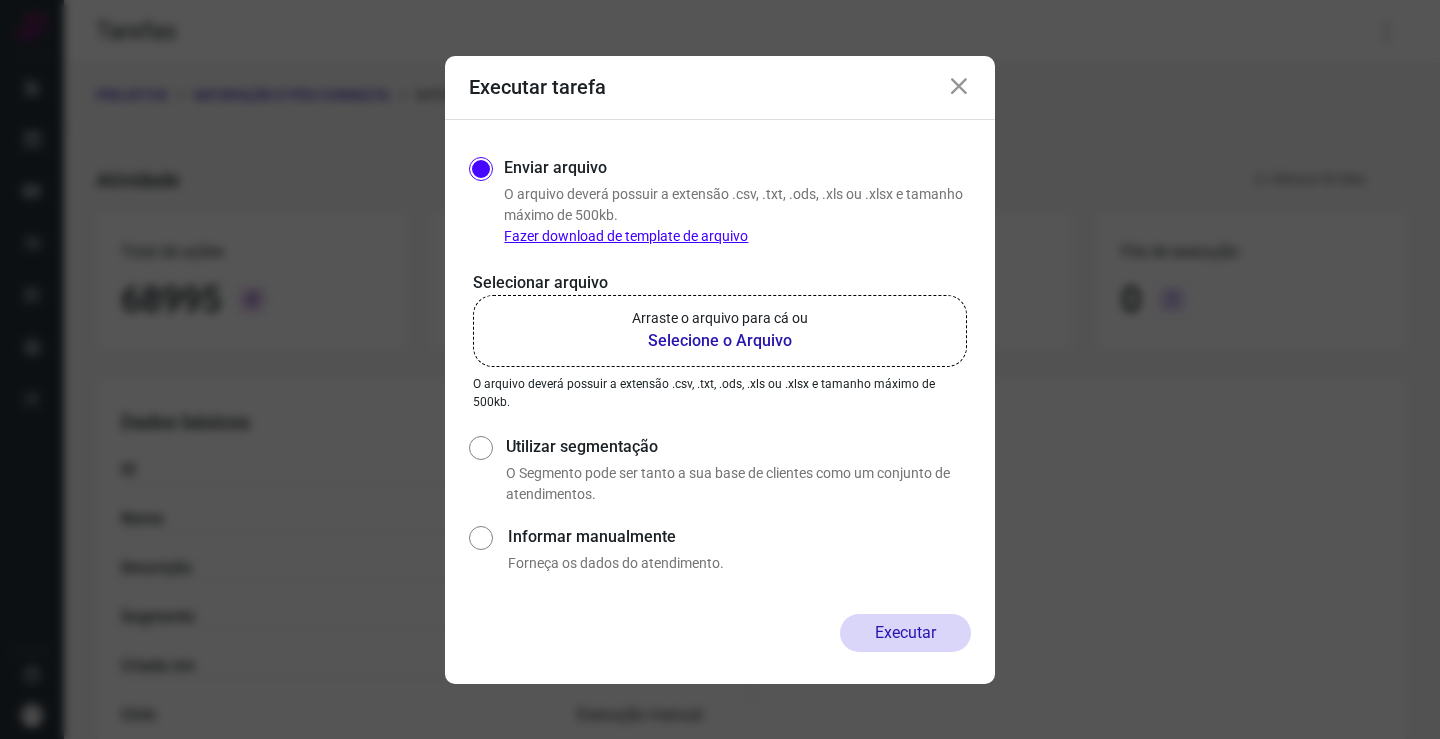 click on "Selecione o Arquivo" at bounding box center [720, 341] 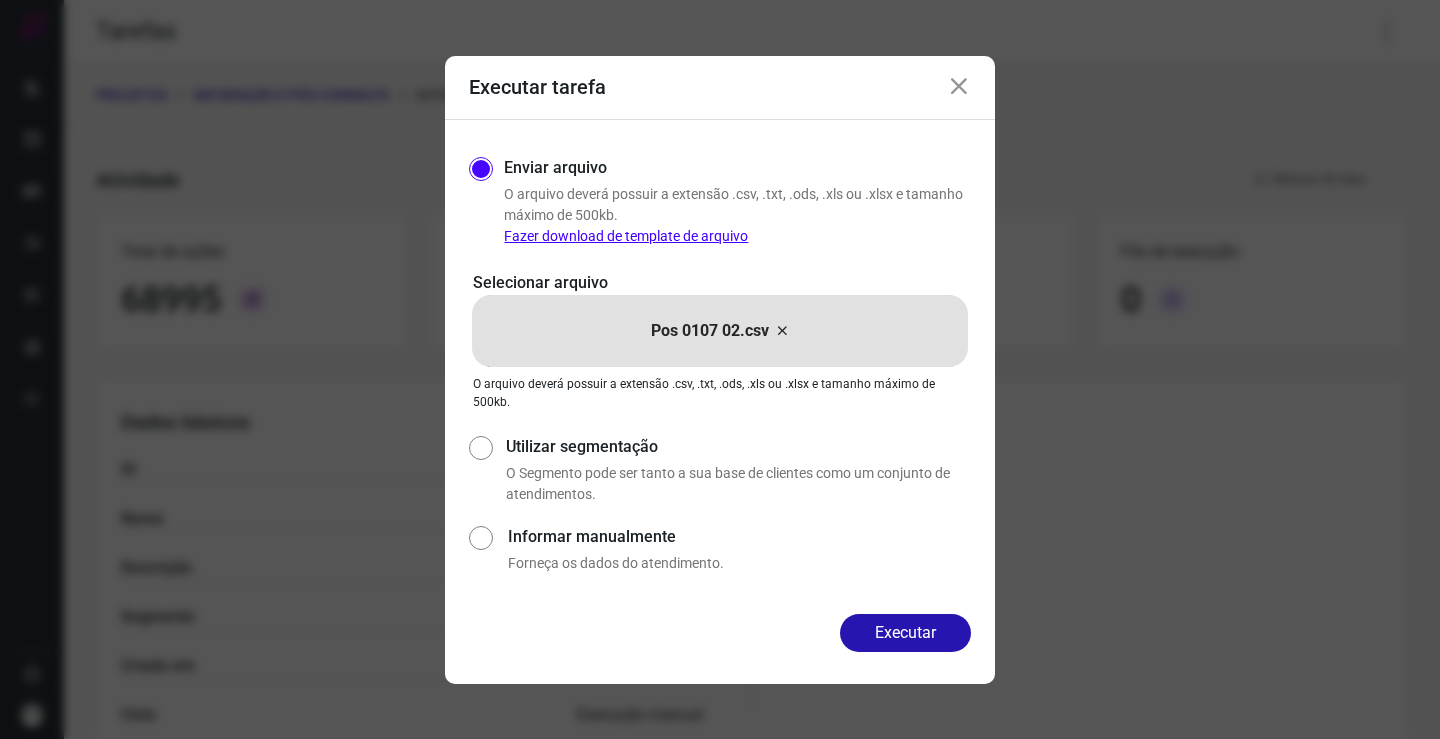 click at bounding box center [959, 87] 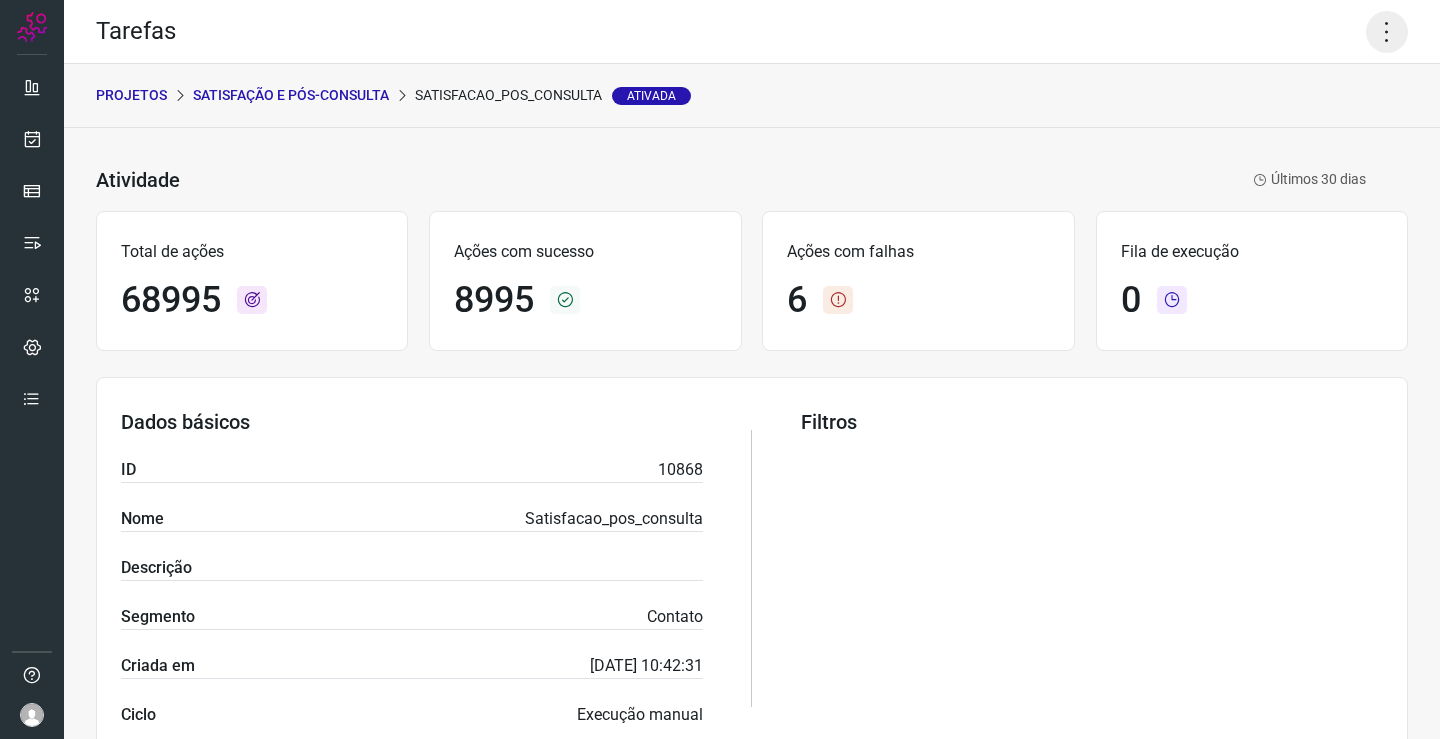 click 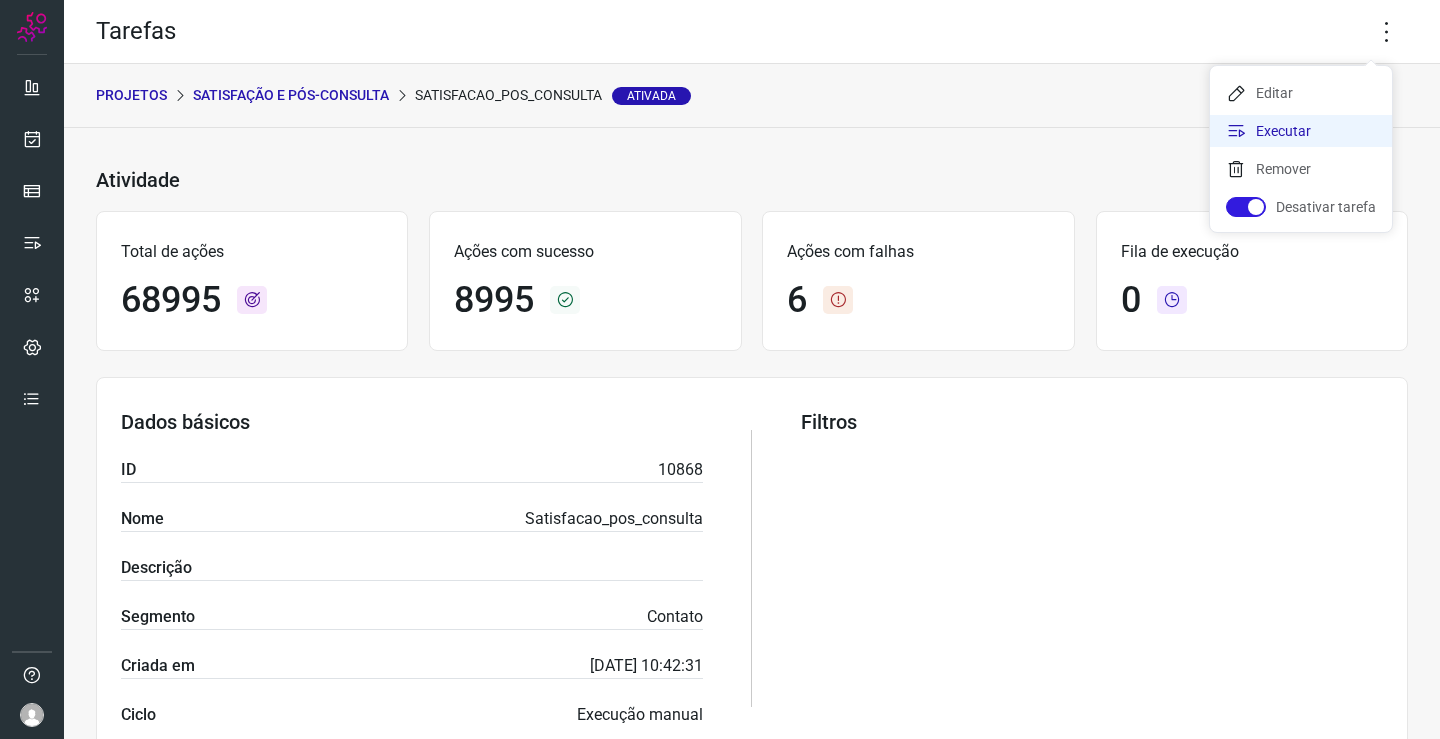 click on "Executar" 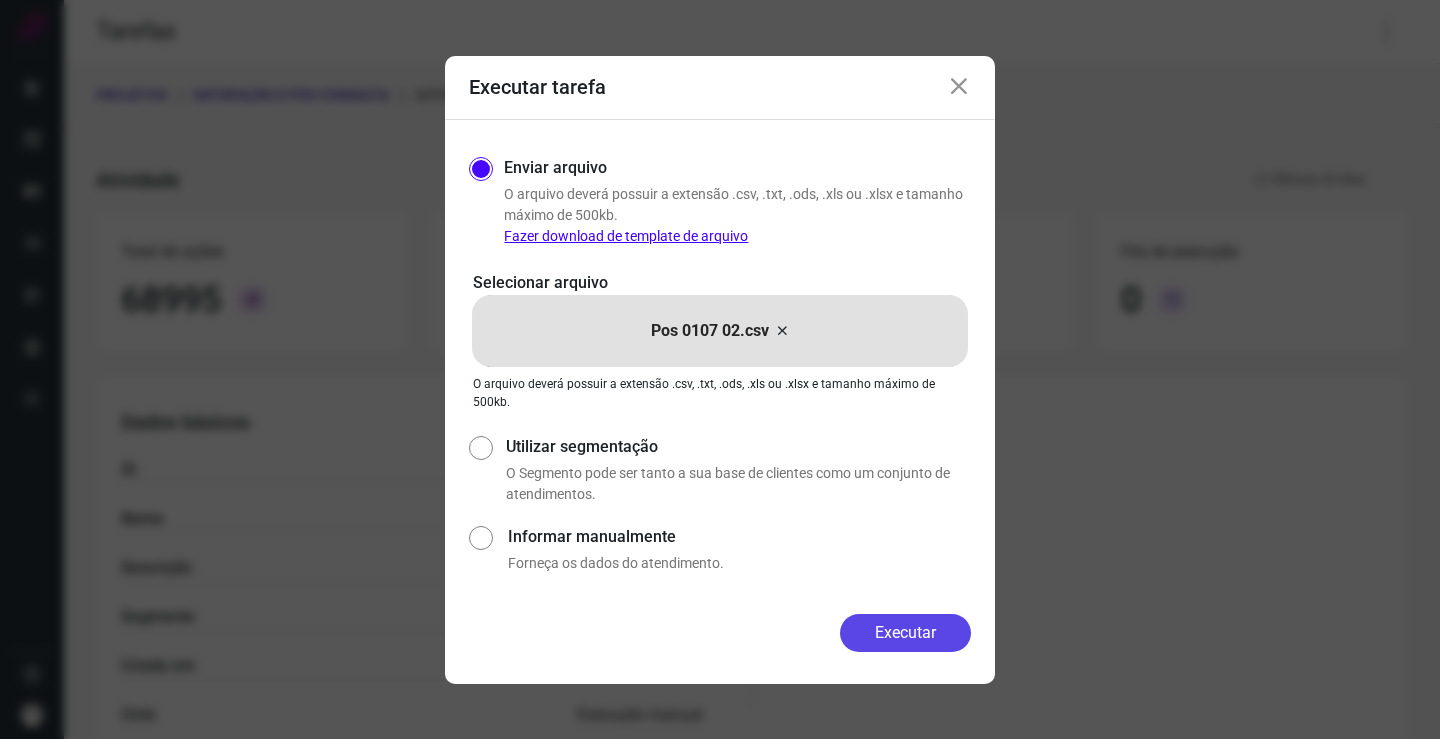 click on "Executar" at bounding box center [905, 633] 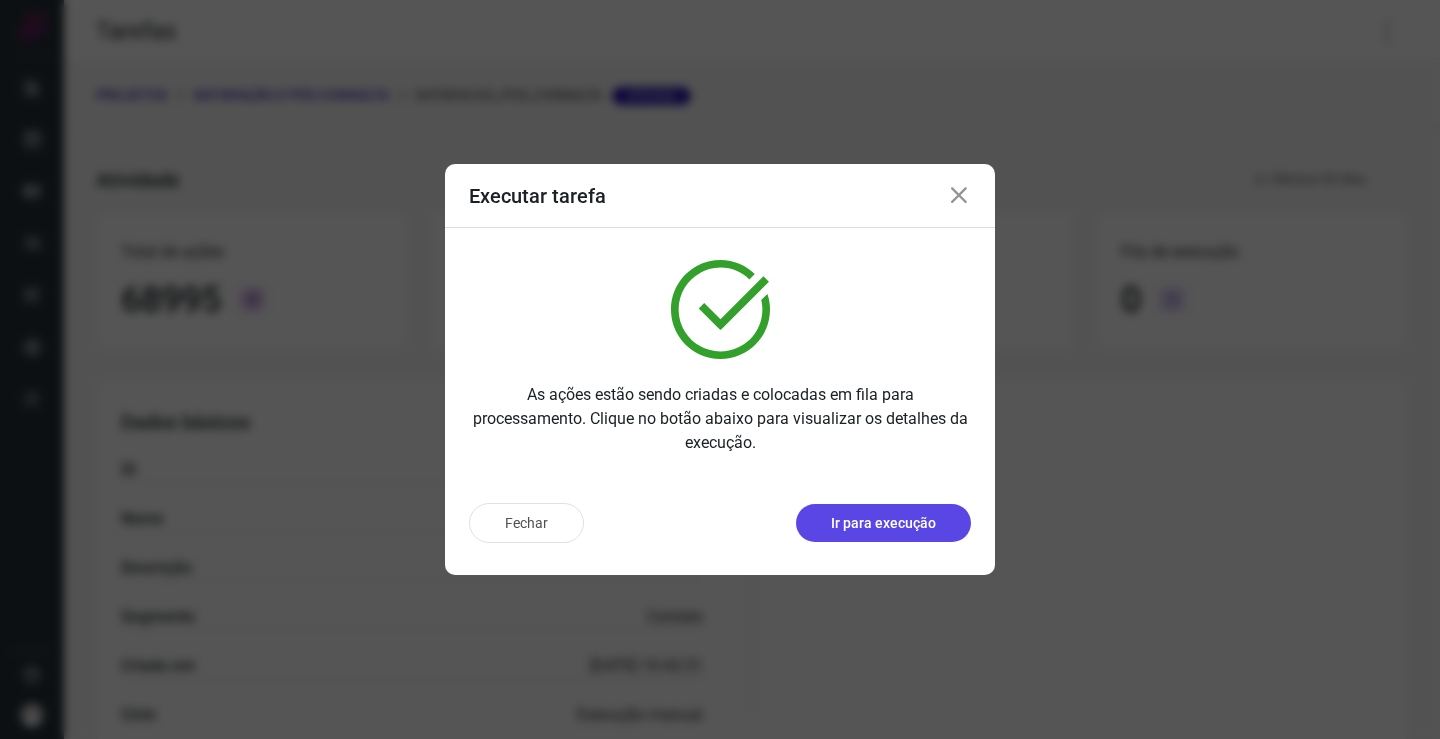 click on "Ir para execução" at bounding box center (883, 523) 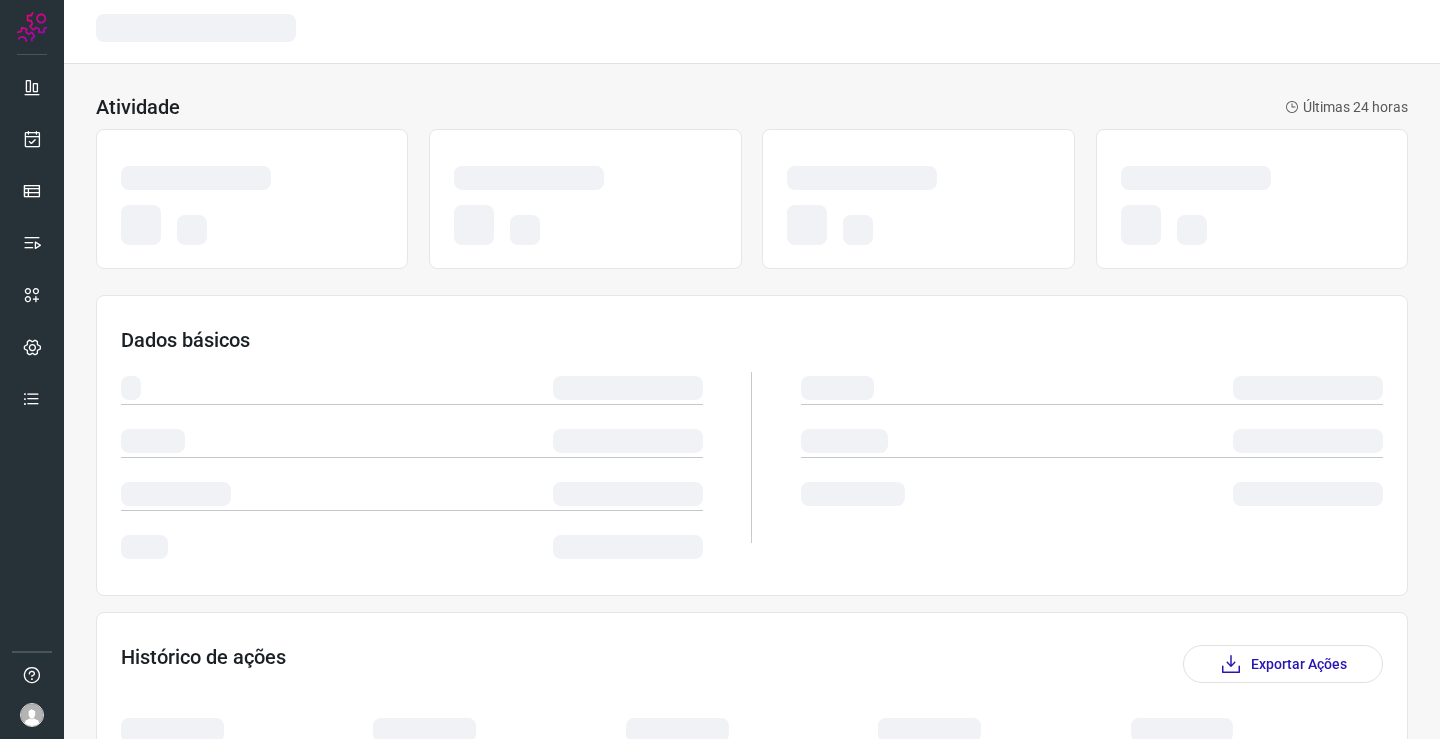 scroll, scrollTop: 0, scrollLeft: 0, axis: both 